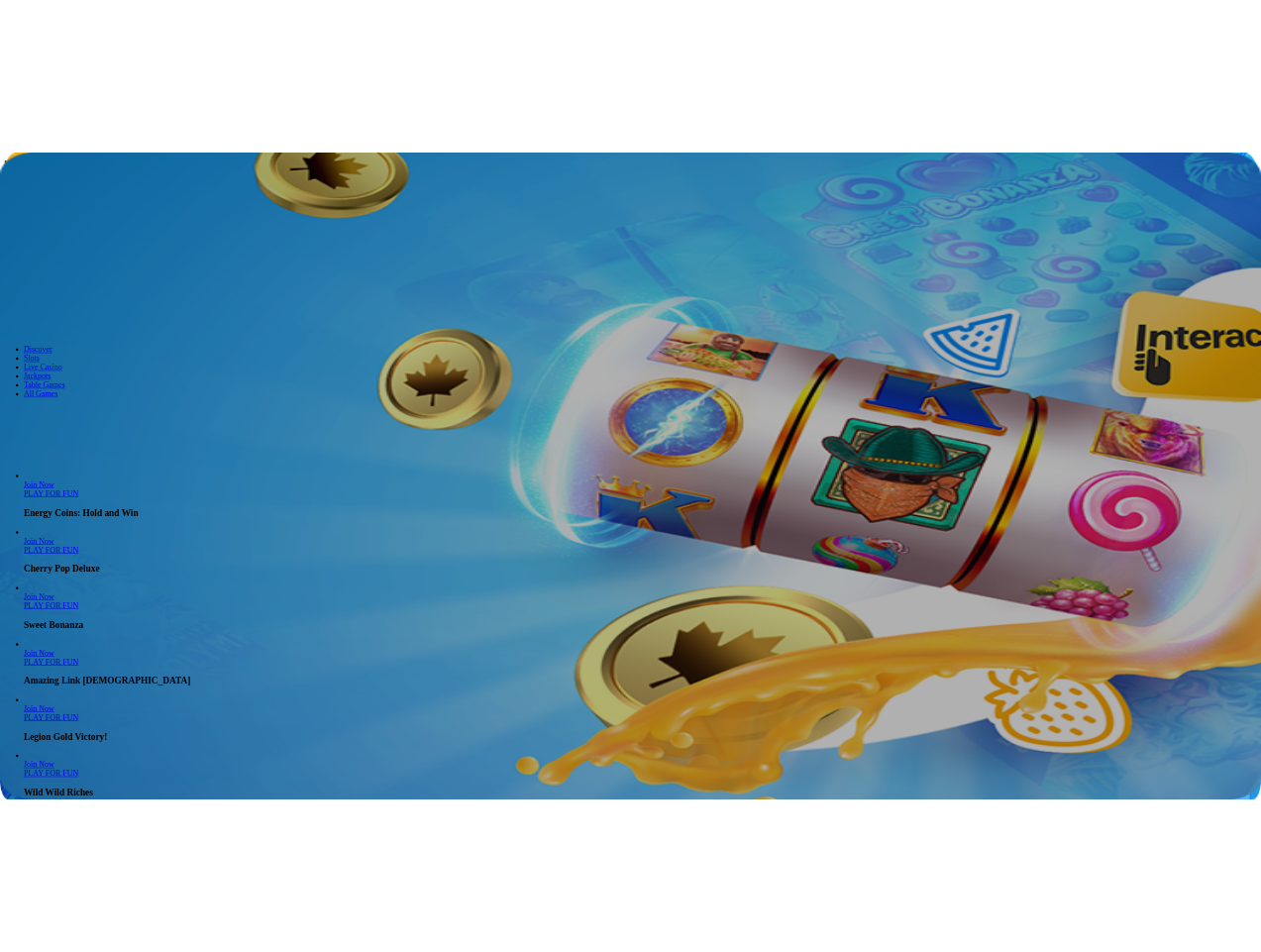 scroll, scrollTop: 0, scrollLeft: 0, axis: both 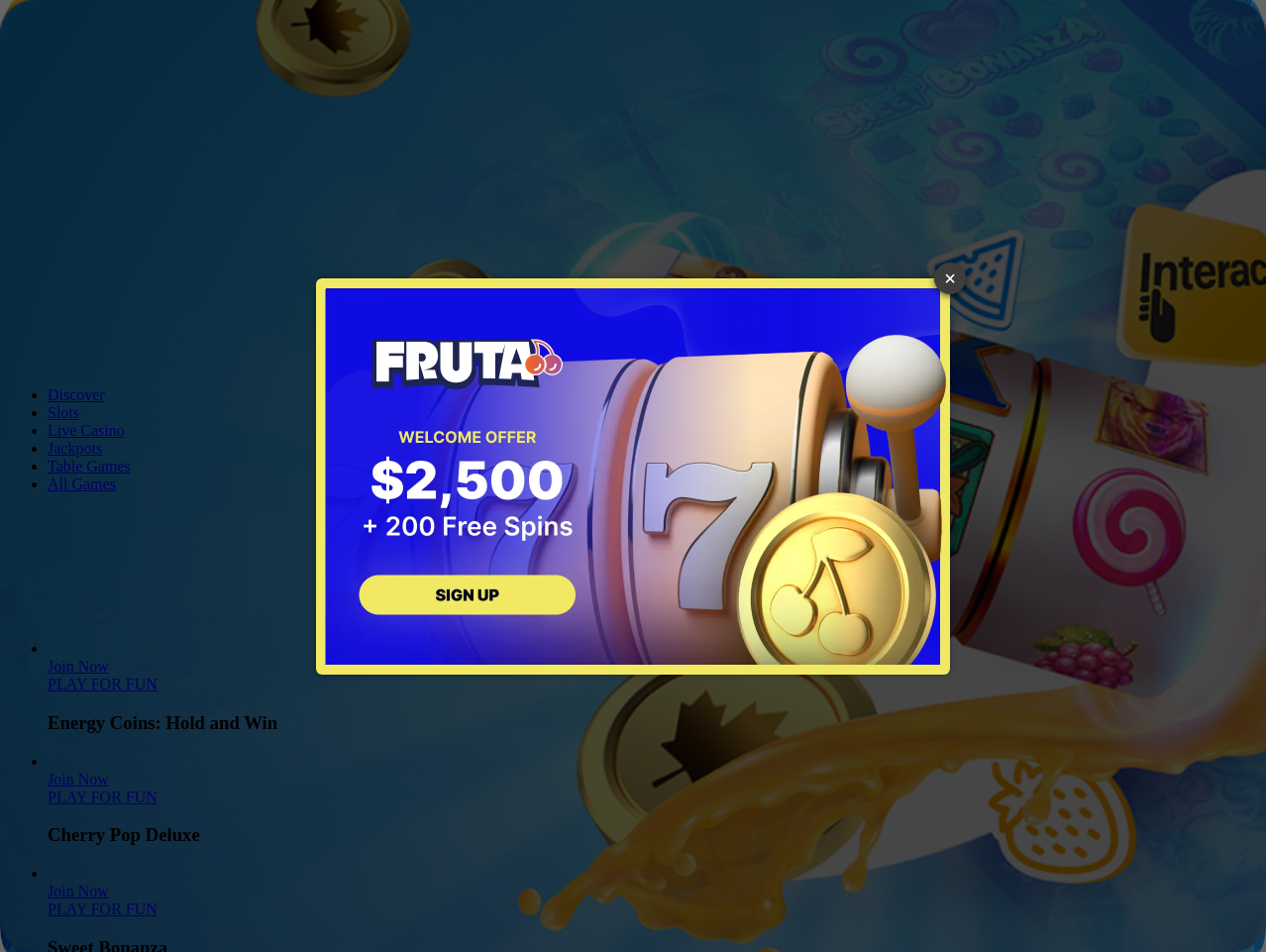 click on "×" at bounding box center (950, 278) 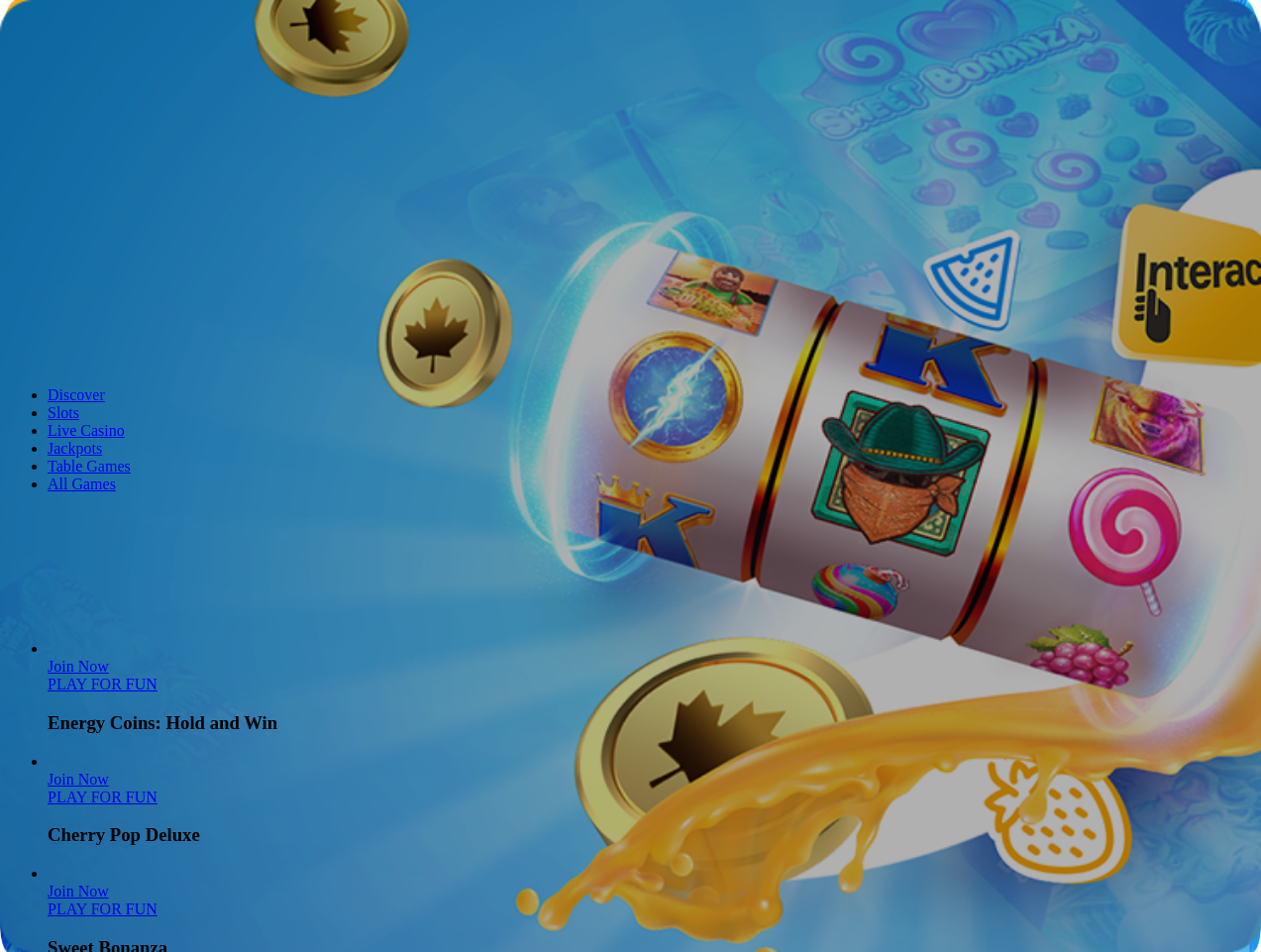 click on "Log in" at bounding box center [104, 71] 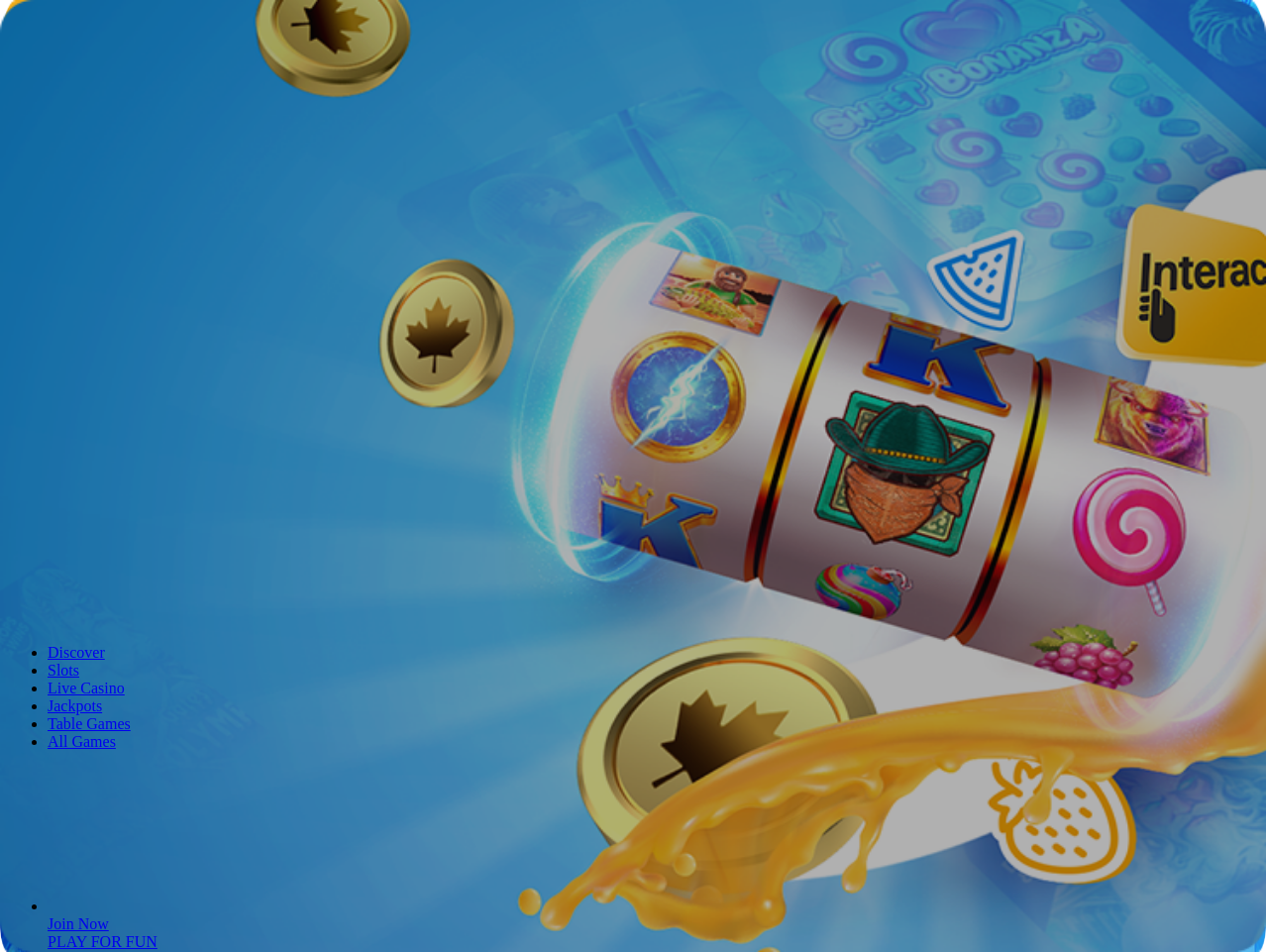 click at bounding box center [78, 298] 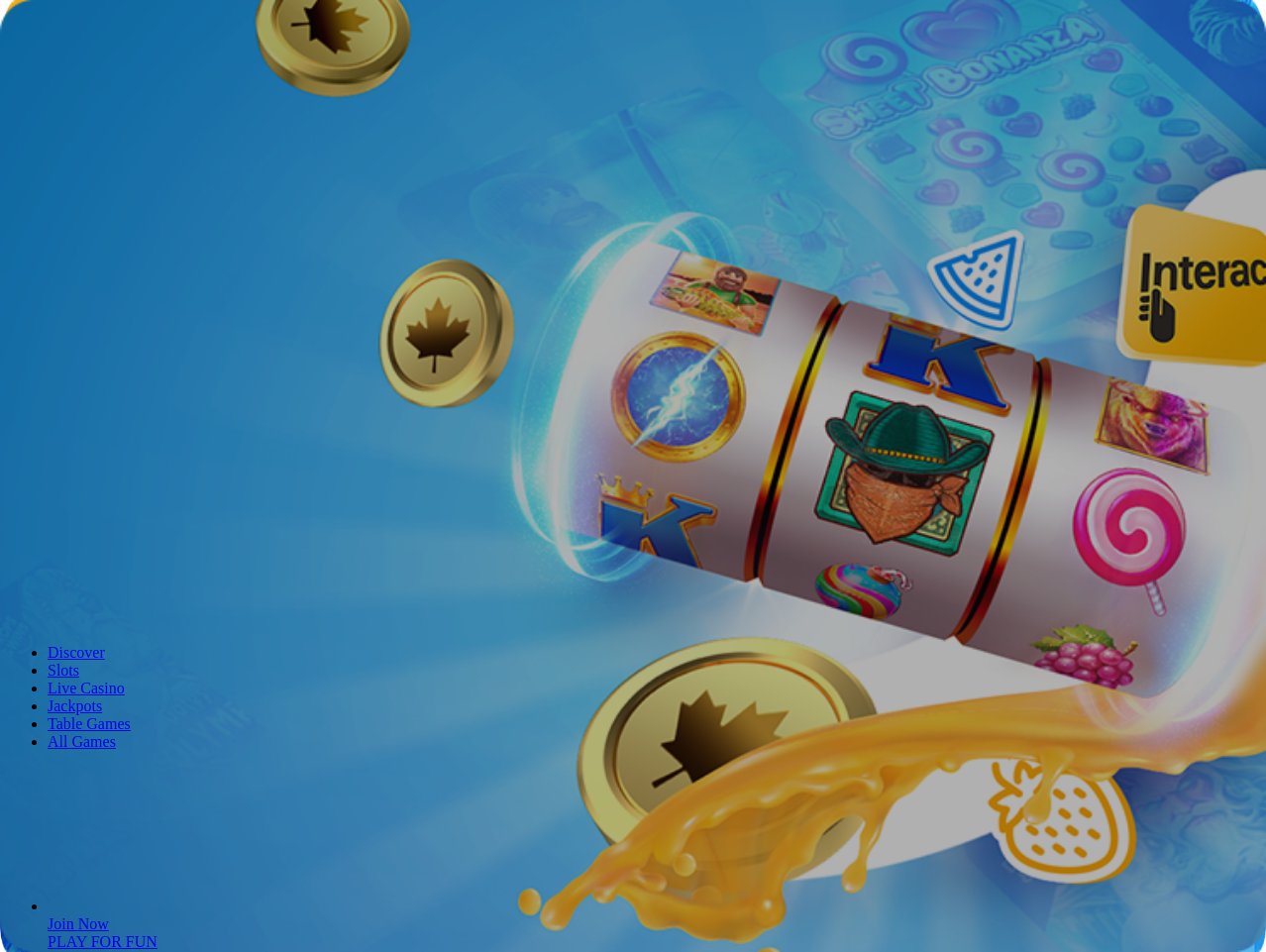 click on "Log In" at bounding box center (34, 411) 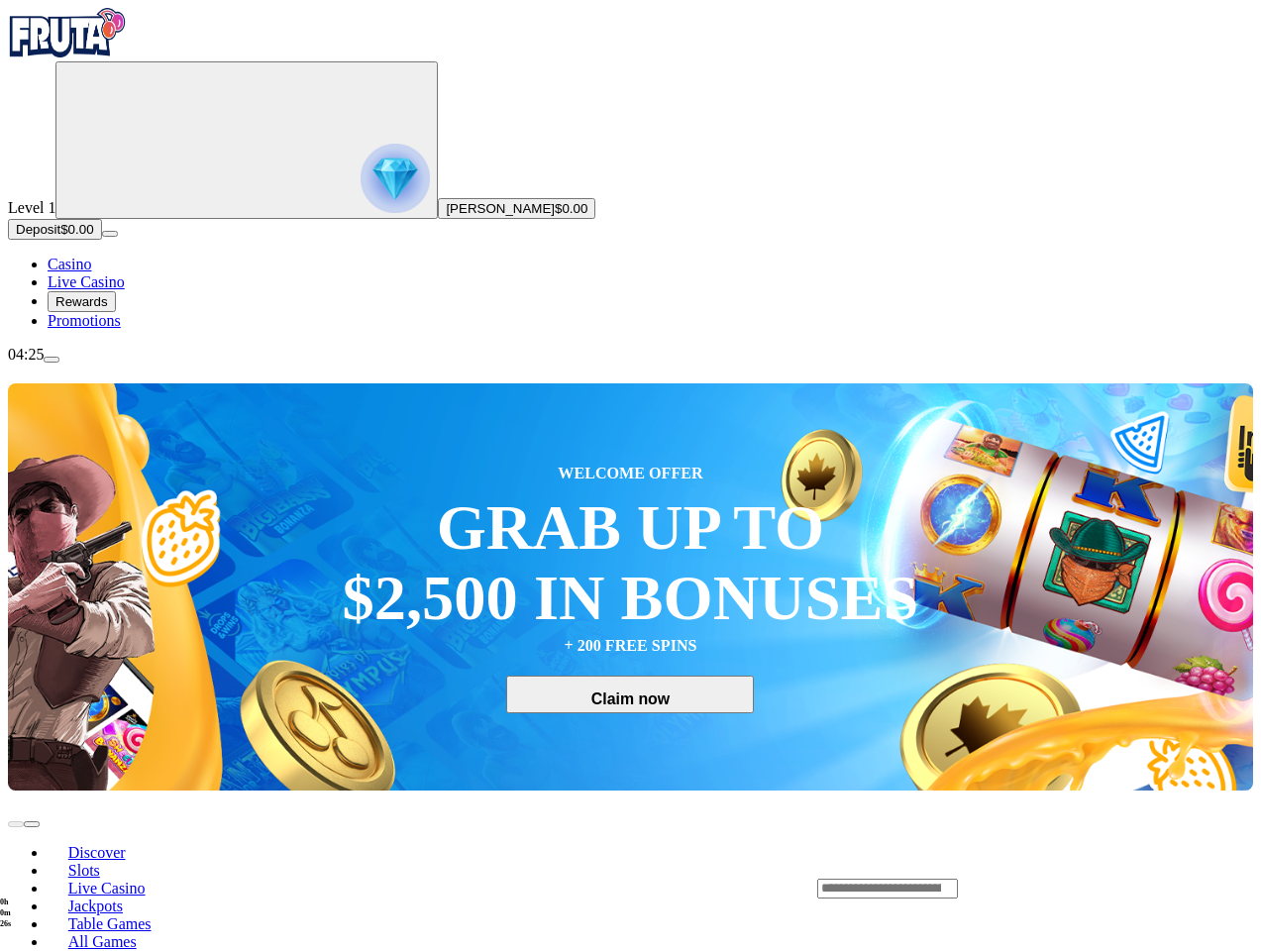 click on "Deposit" at bounding box center [38, 229] 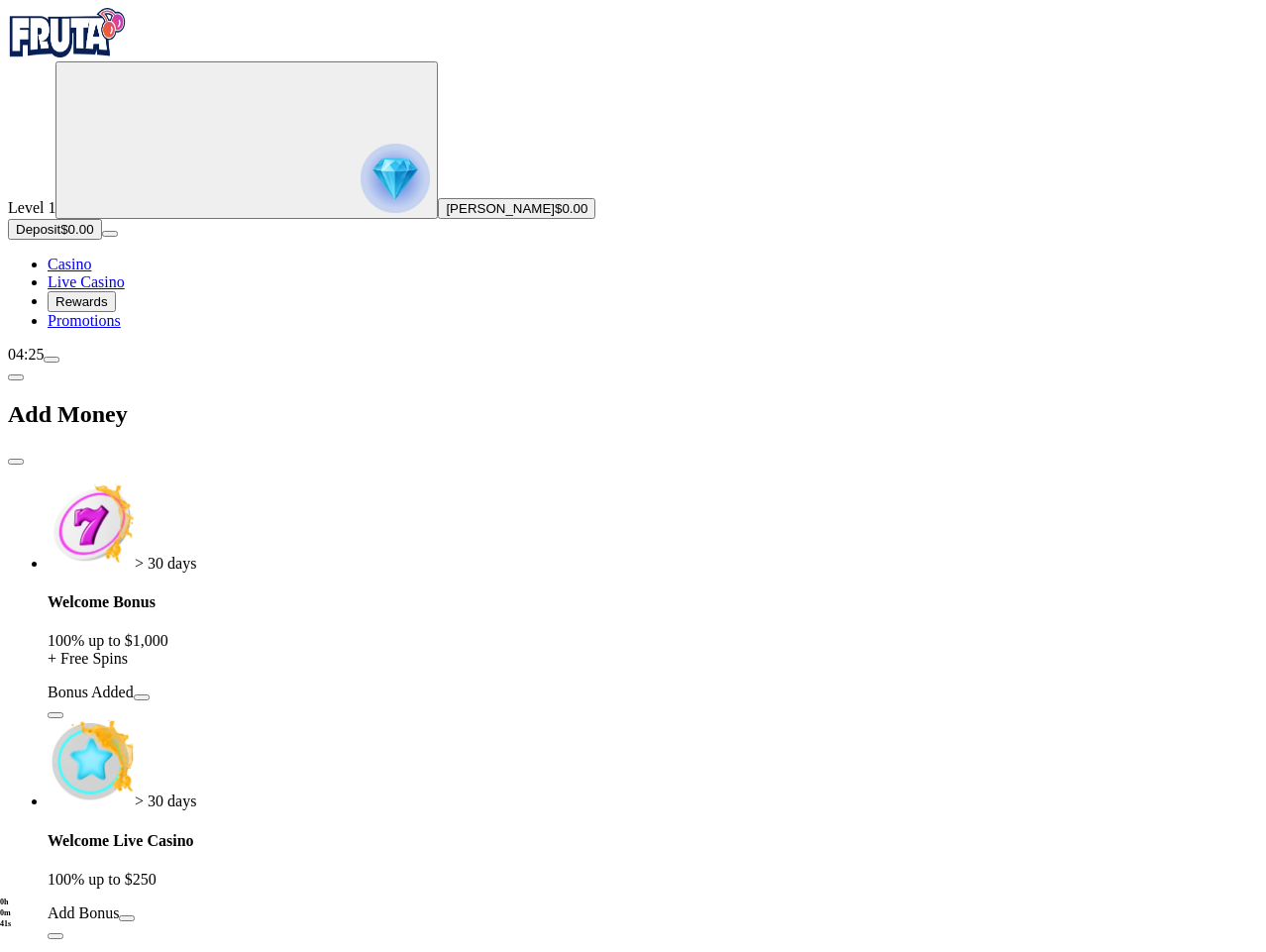 click at bounding box center [16, 377] 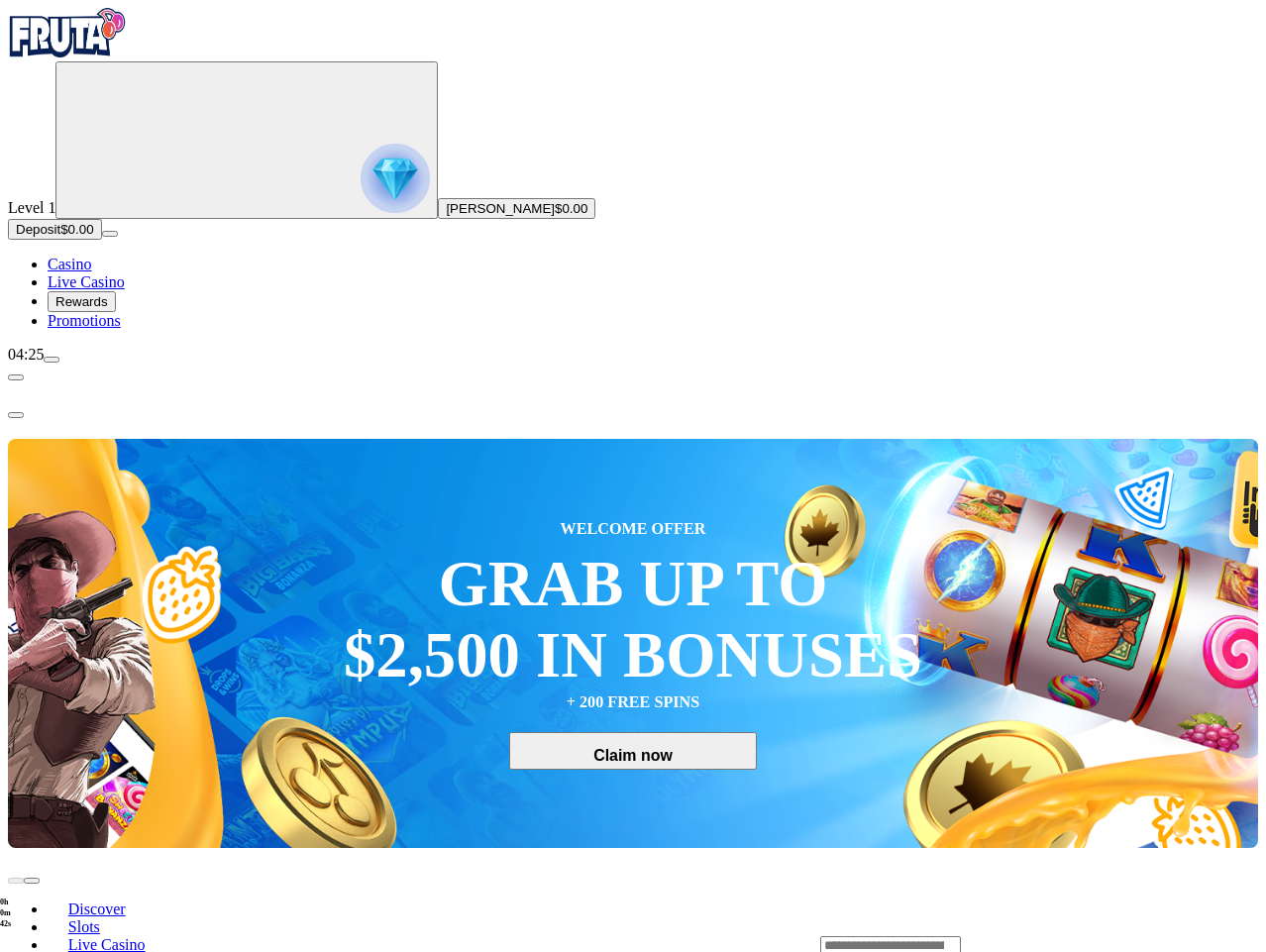 click at bounding box center [16, 415] 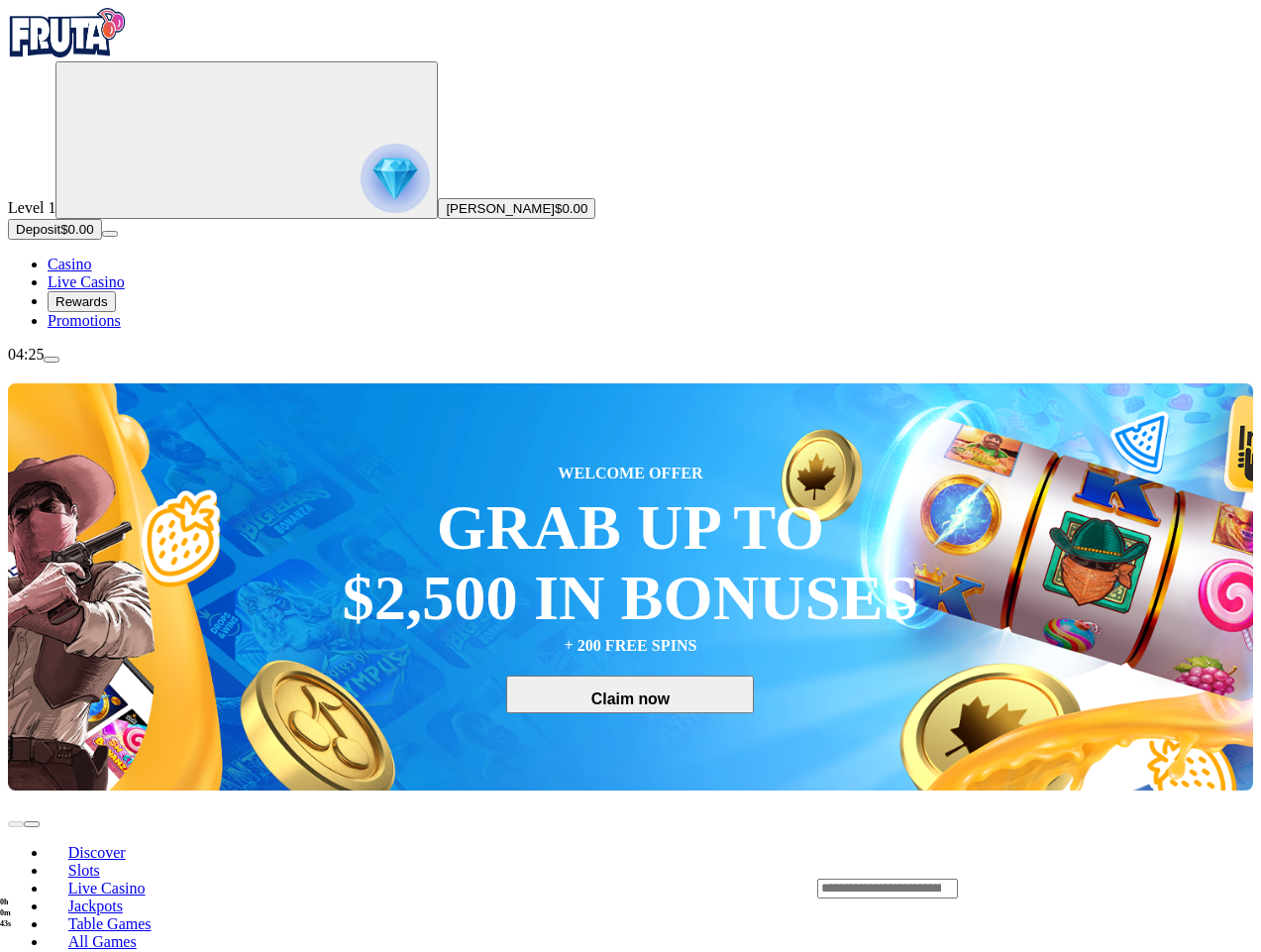 click on "Deposit" at bounding box center [38, 229] 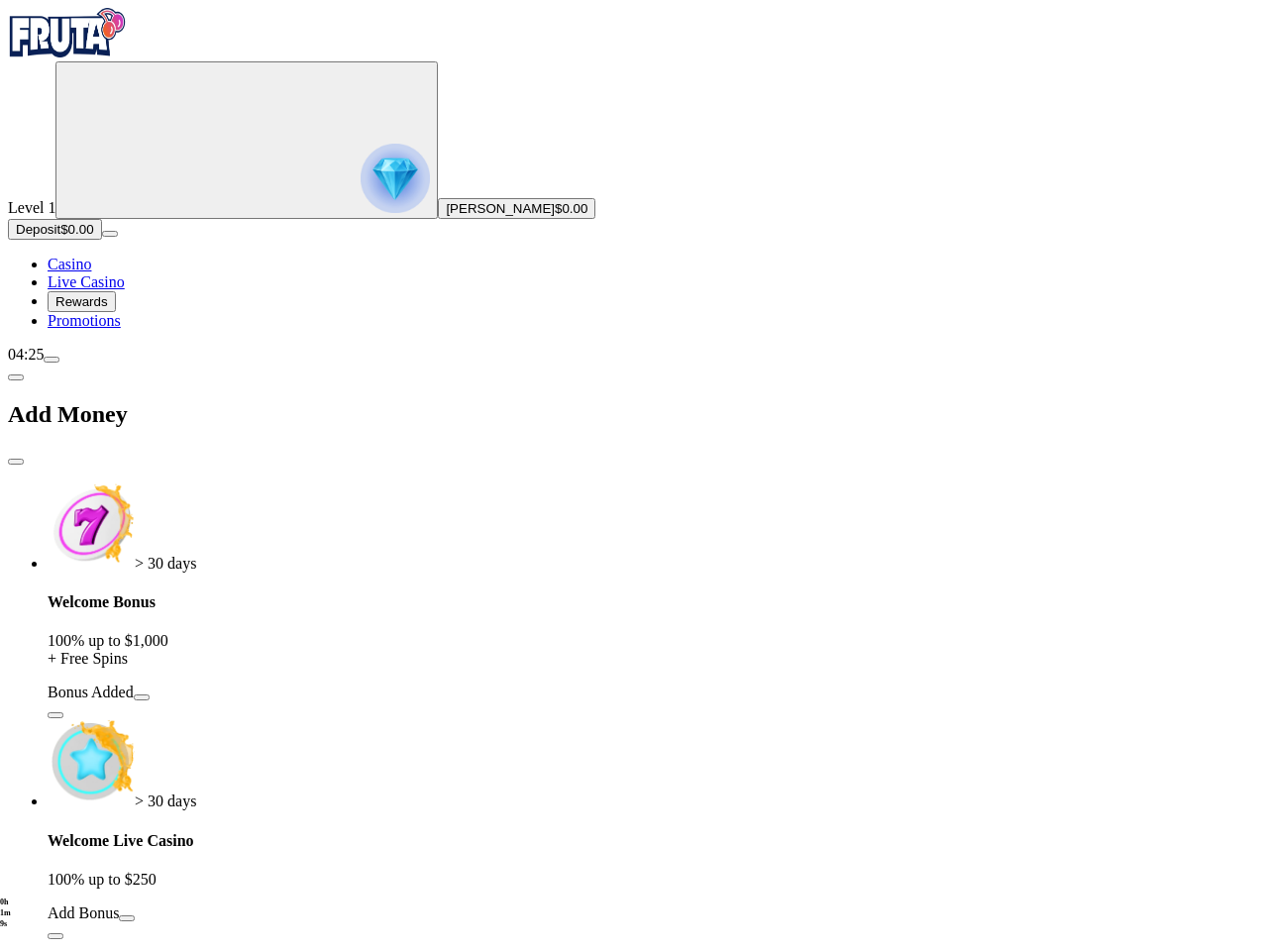 scroll, scrollTop: 248, scrollLeft: 0, axis: vertical 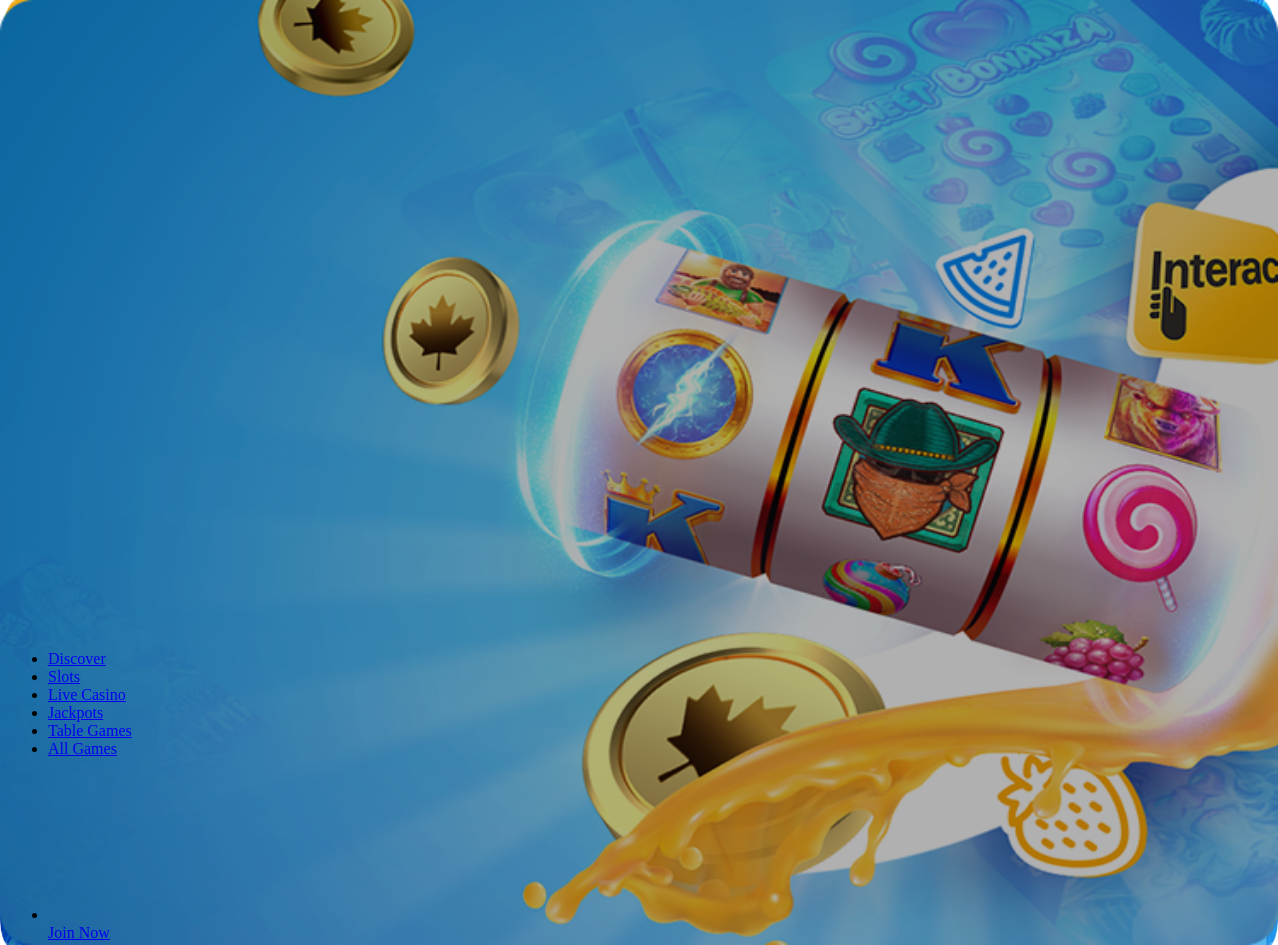 type on "**********" 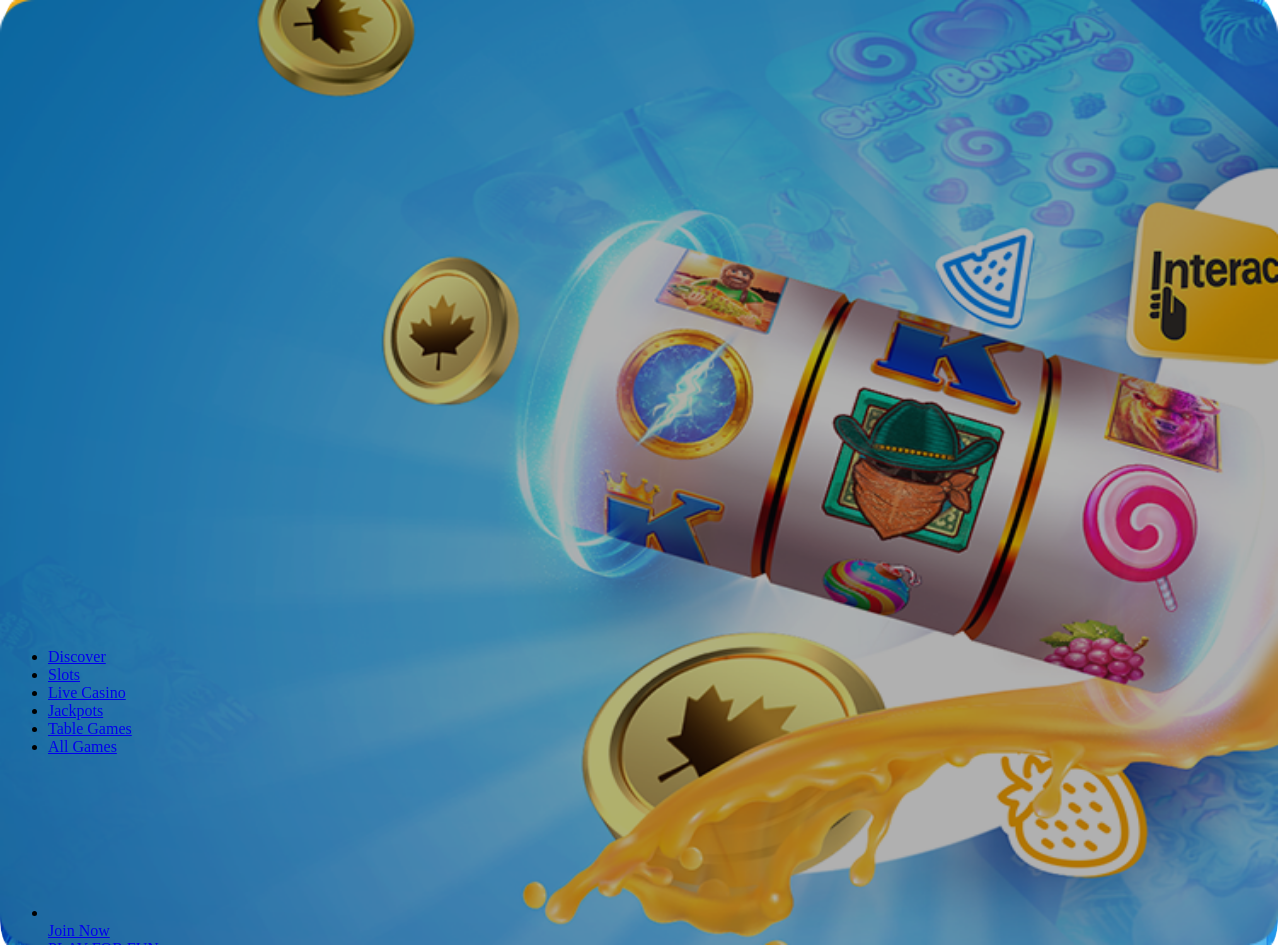 click on "Log In" at bounding box center (34, 413) 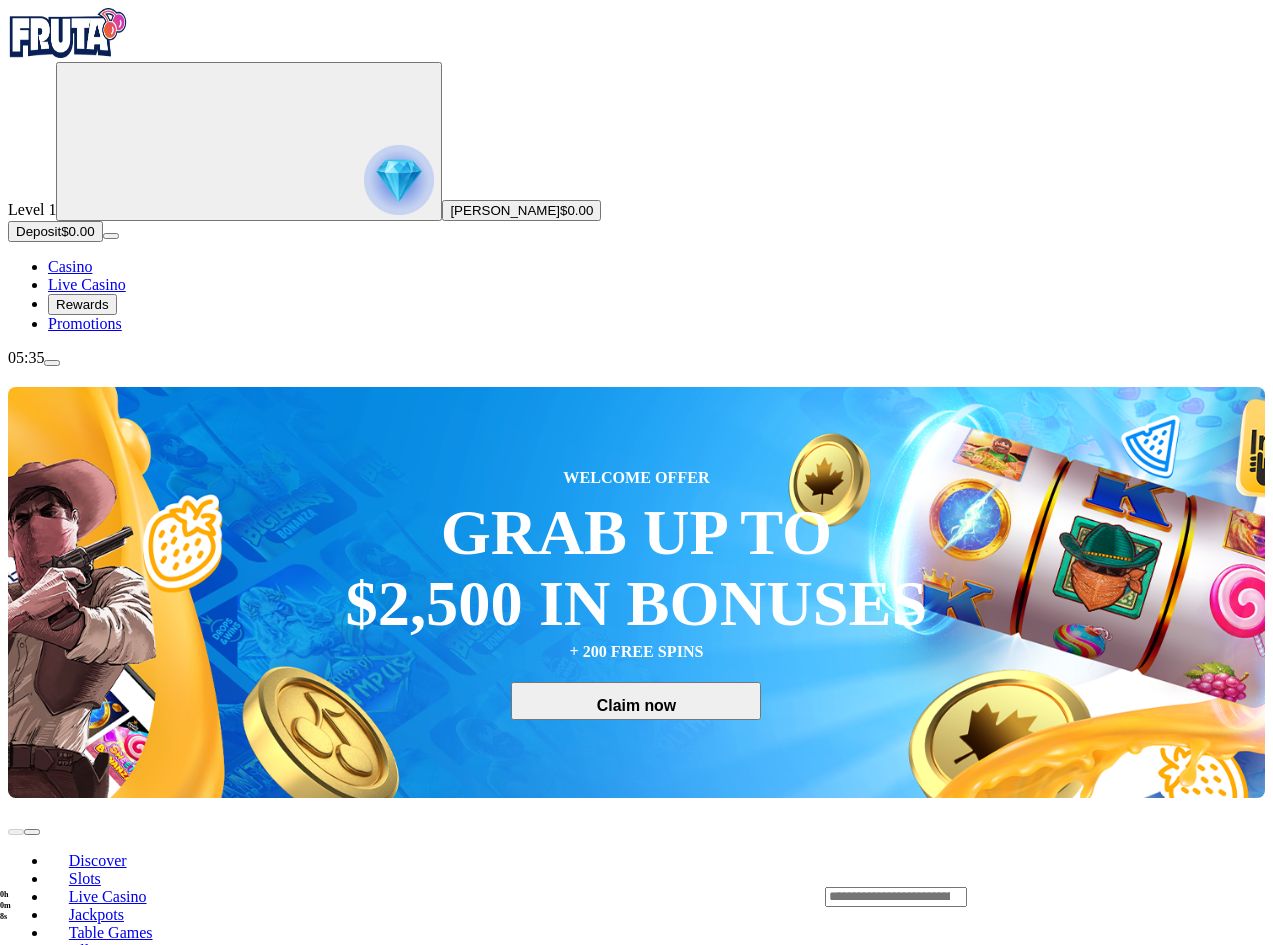 click on "Deposit" at bounding box center [38, 231] 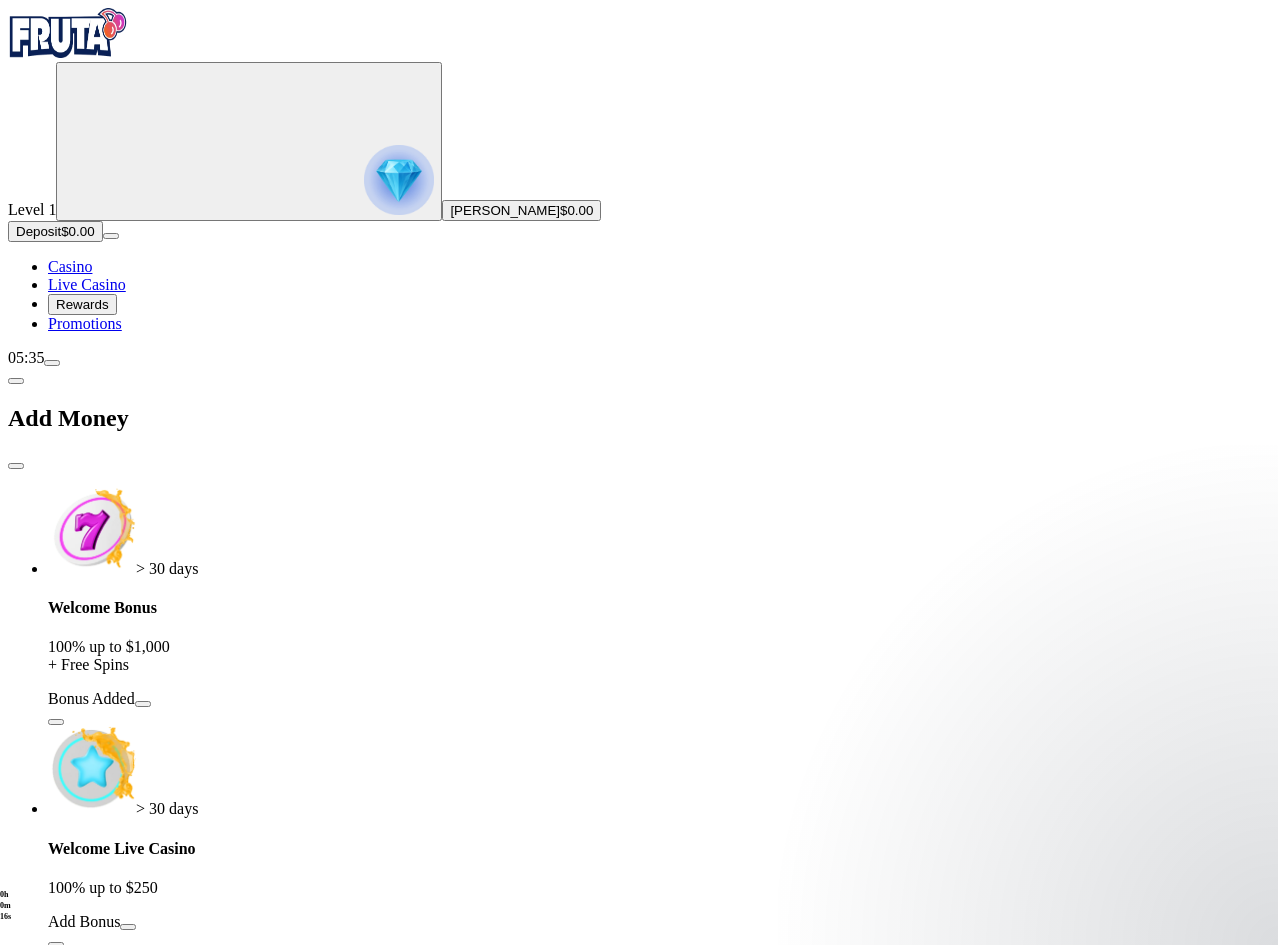 click at bounding box center [16, 381] 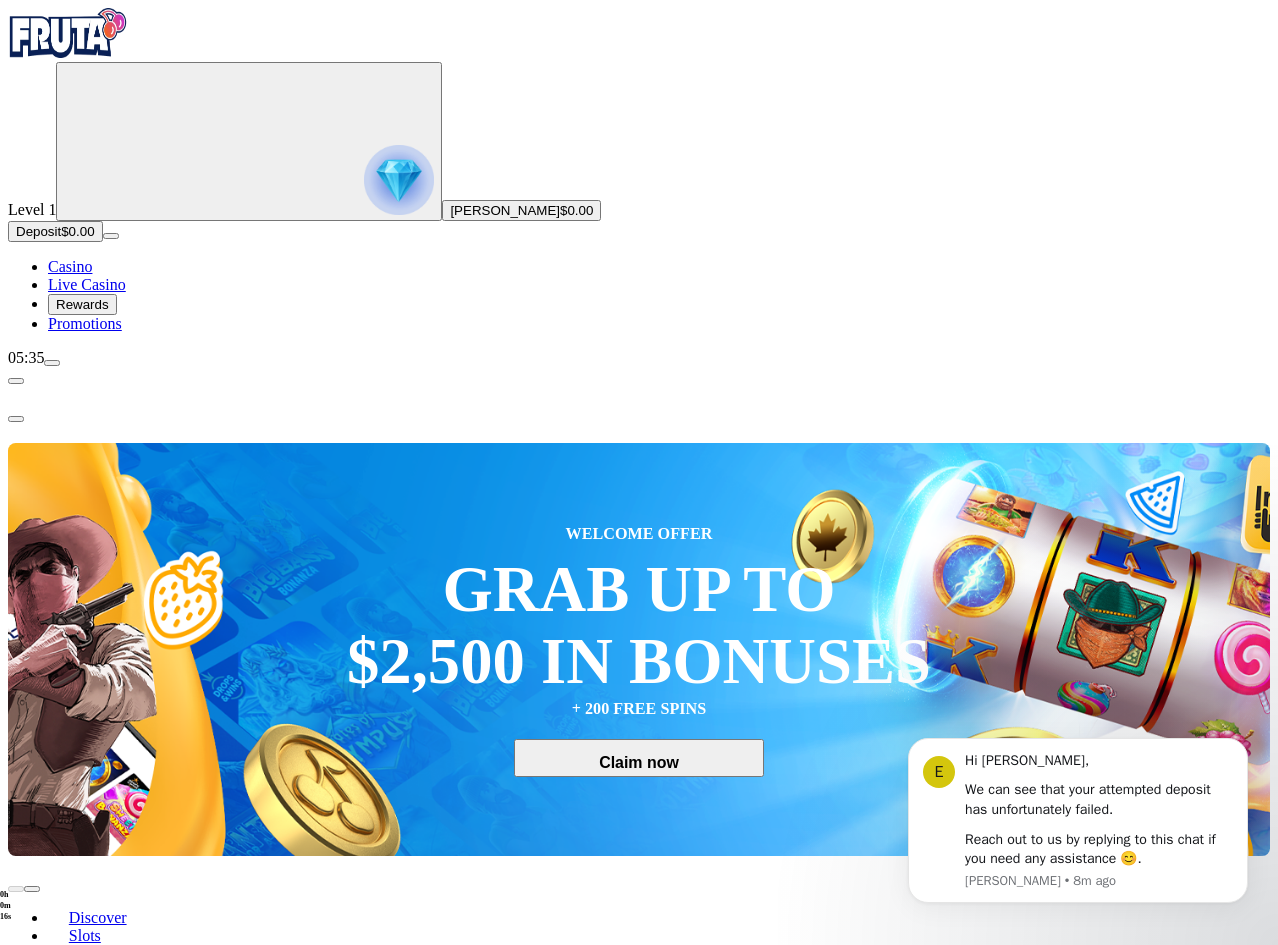 scroll, scrollTop: 0, scrollLeft: 0, axis: both 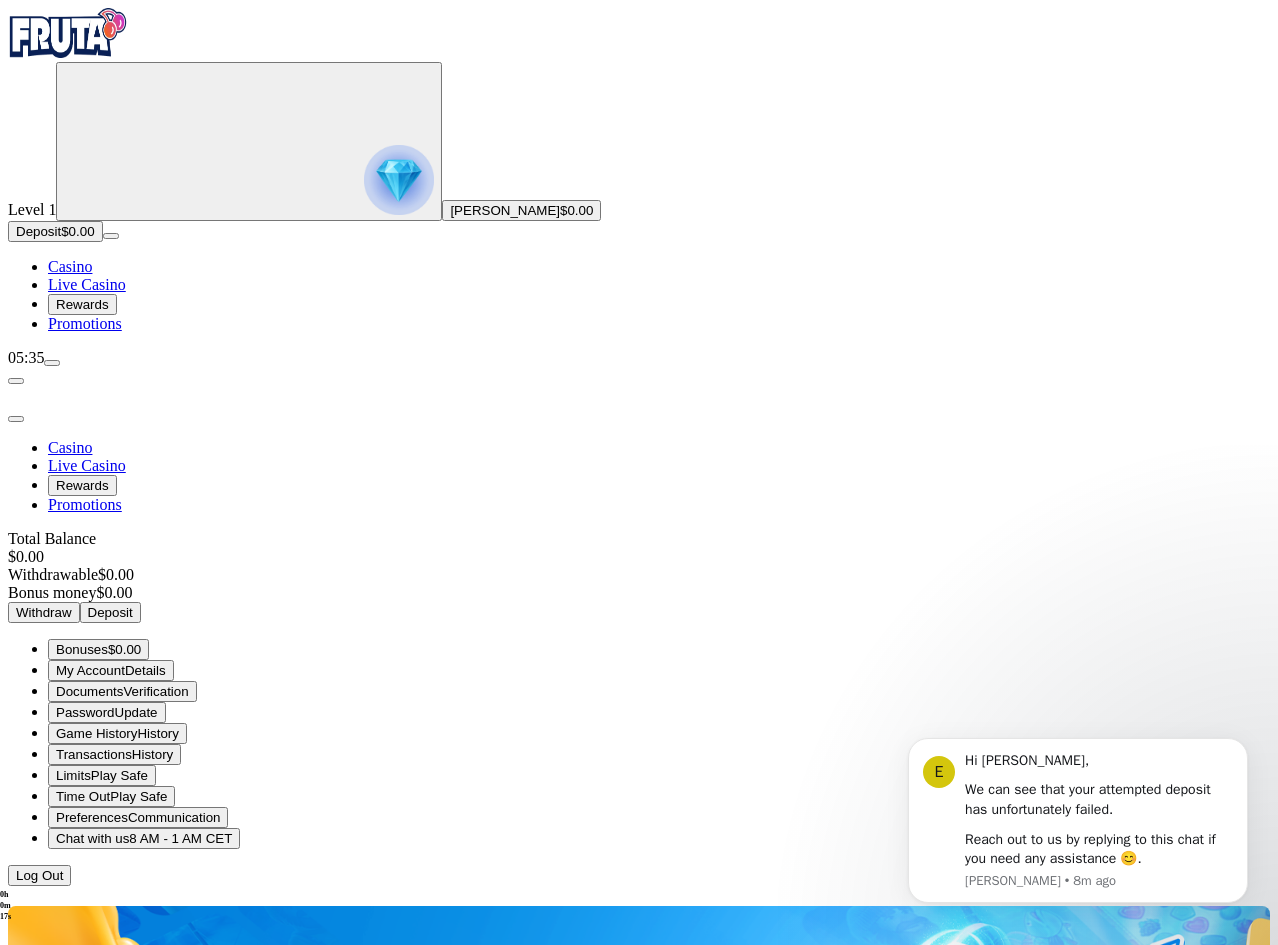 click at bounding box center [16, 419] 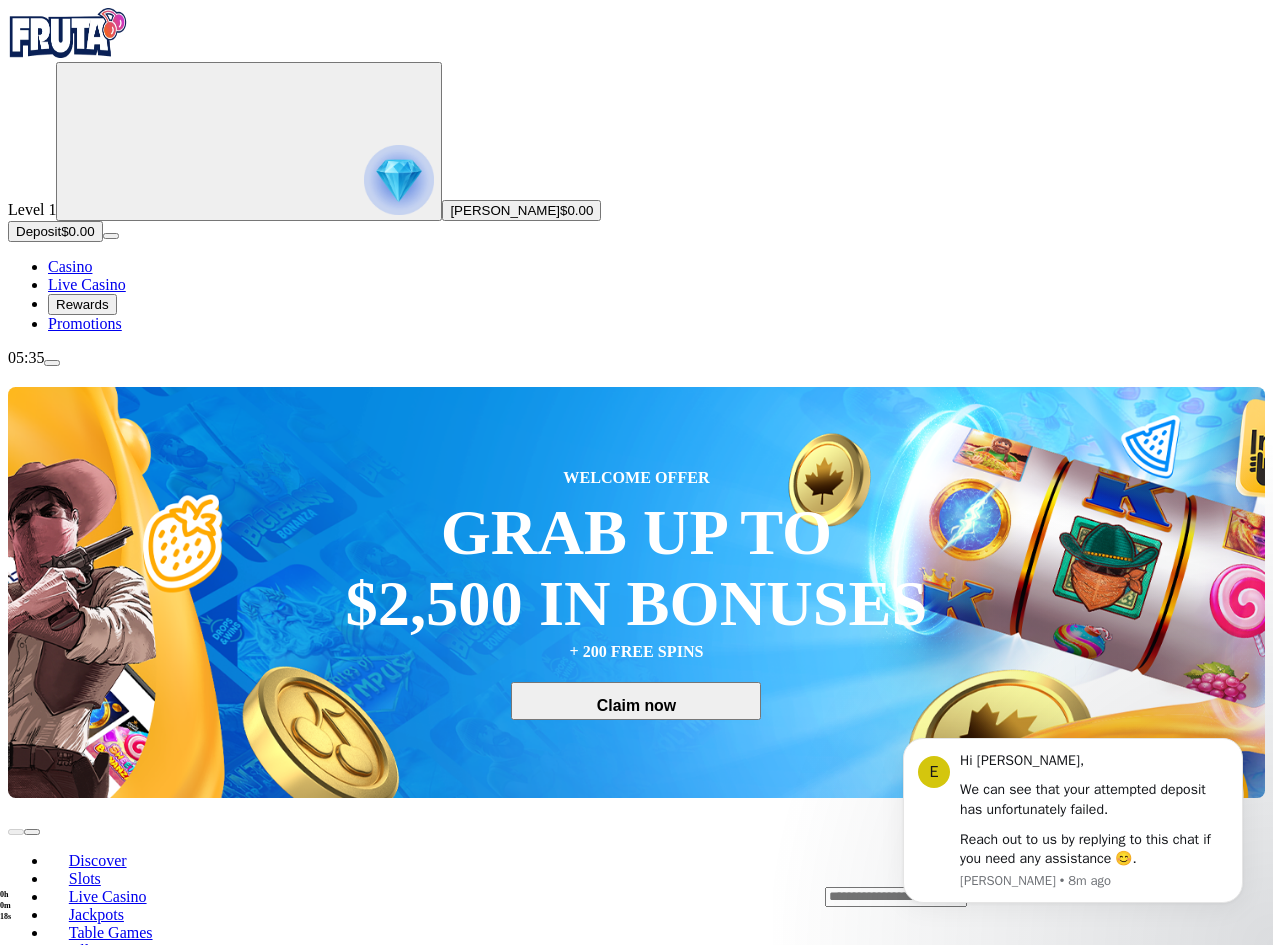 click on "Deposit" at bounding box center (38, 231) 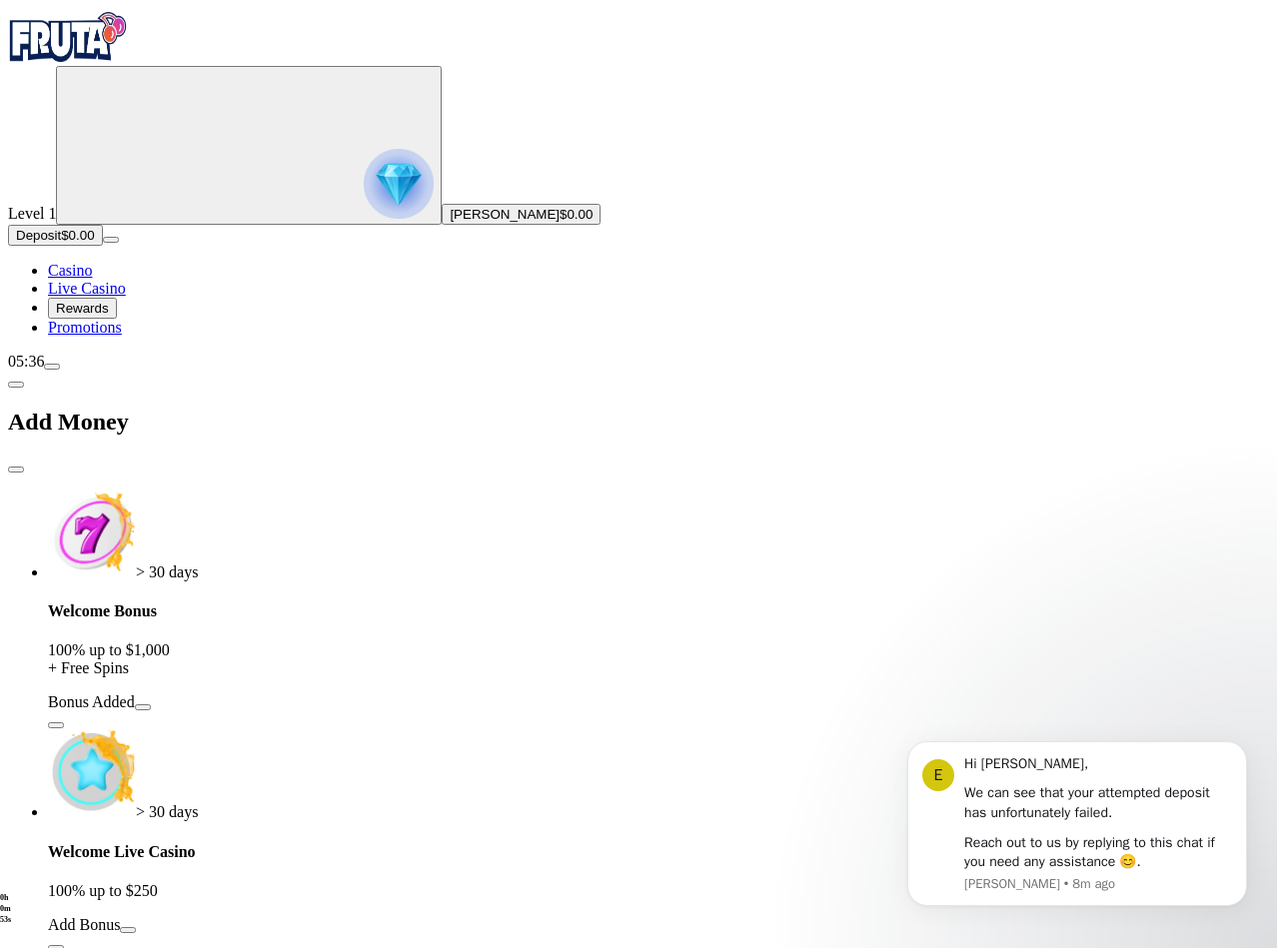 scroll, scrollTop: 100, scrollLeft: 0, axis: vertical 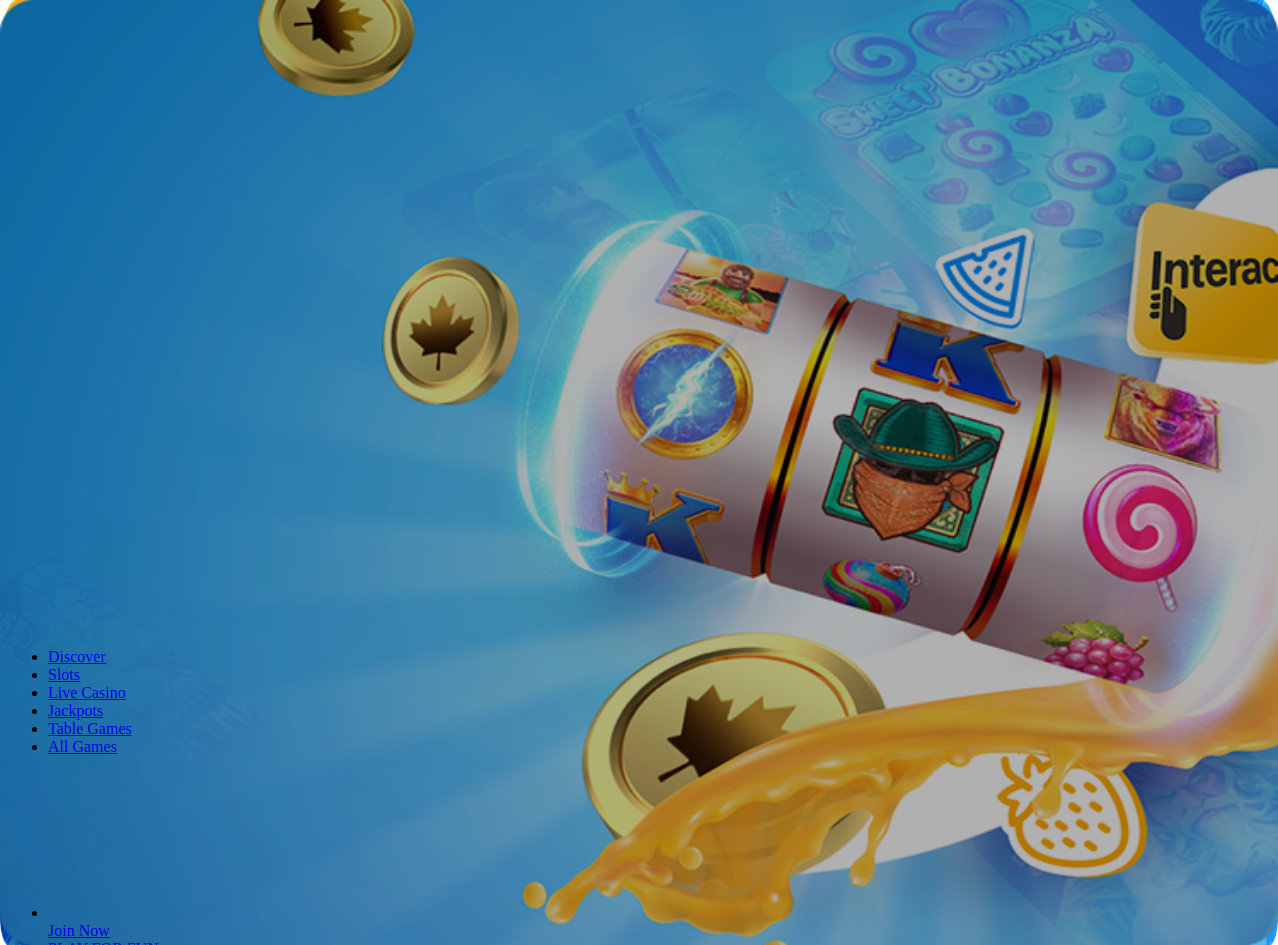 click on "Log In" at bounding box center [34, 413] 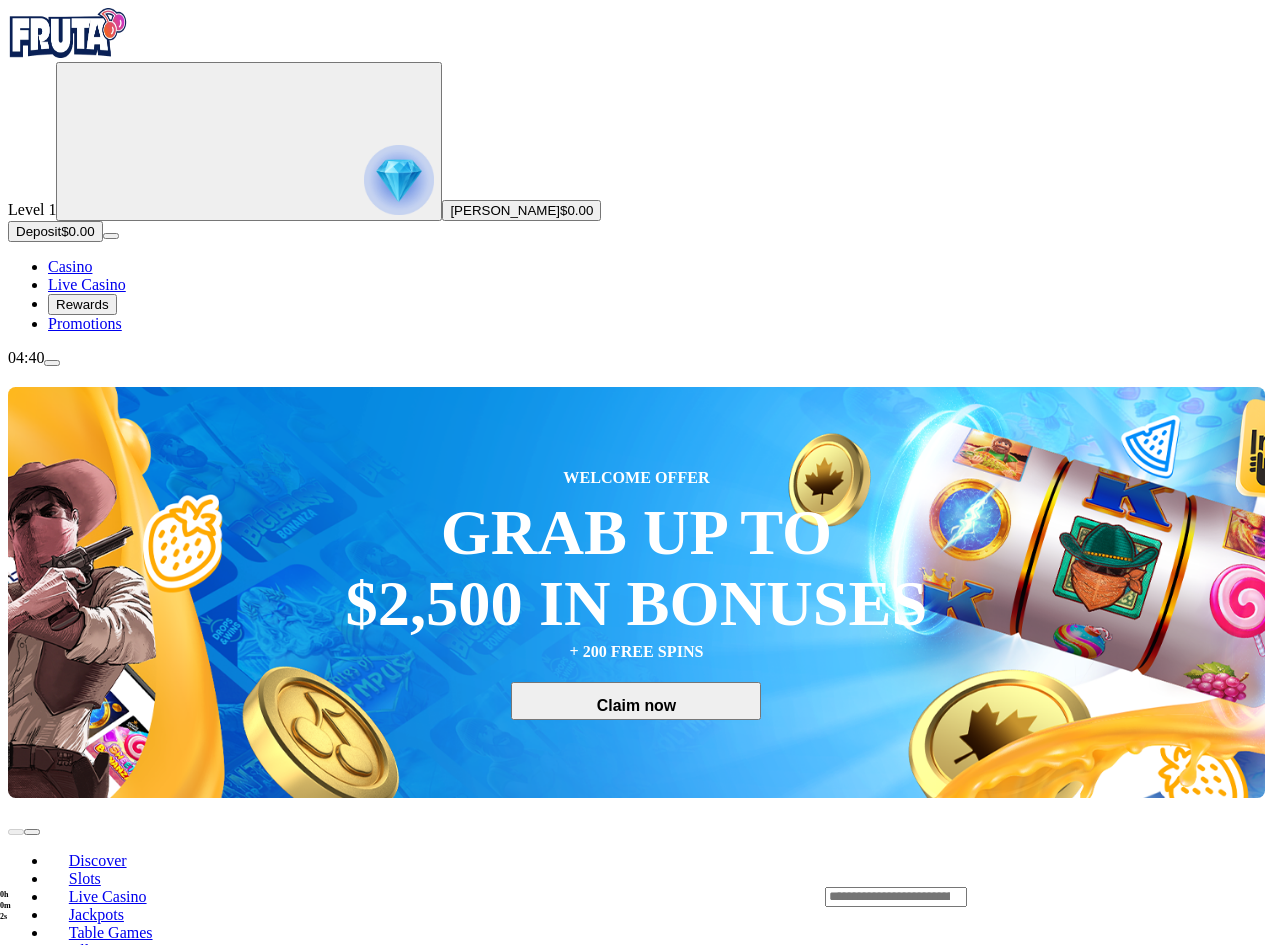click on "Deposit" at bounding box center (38, 231) 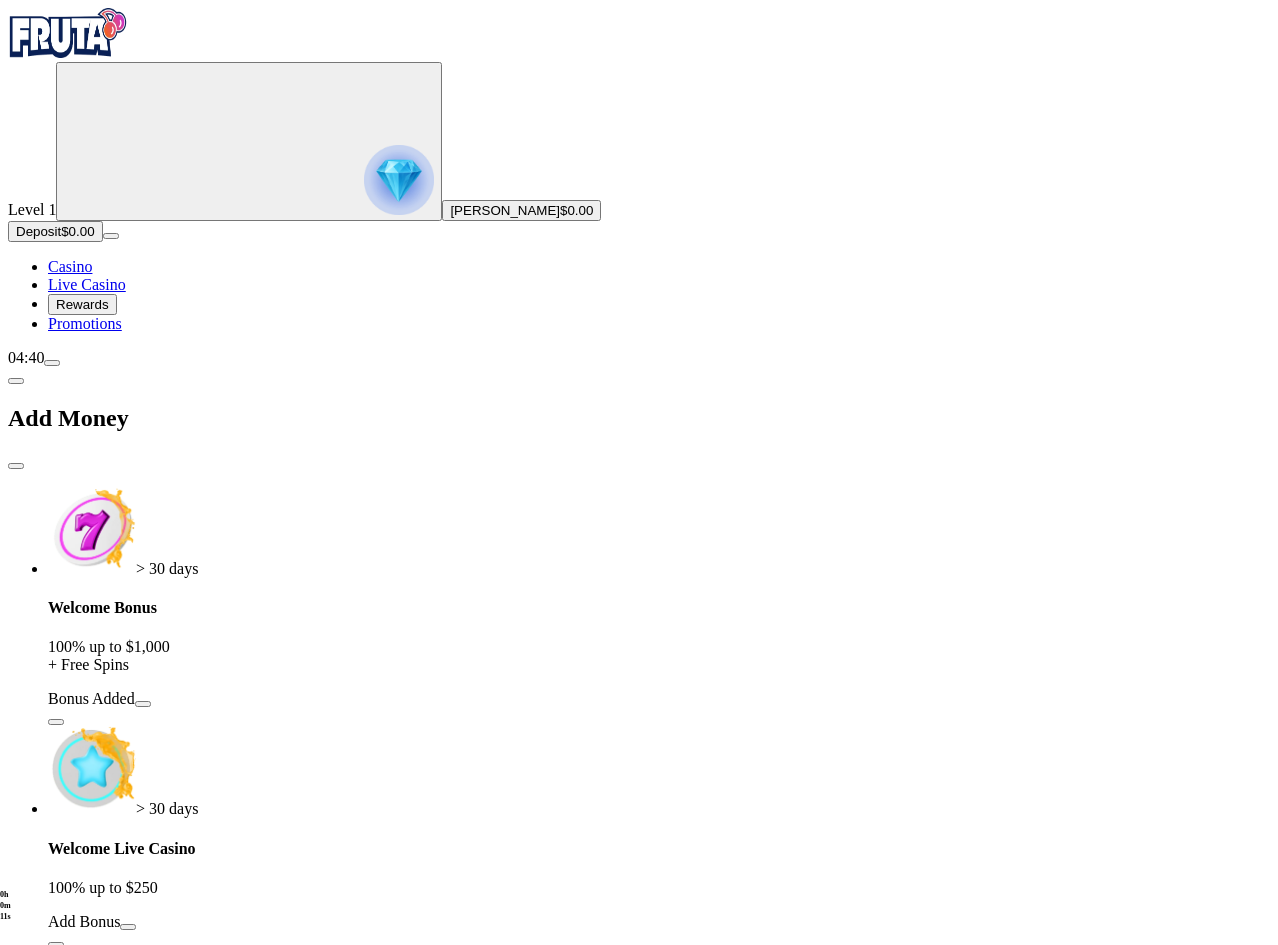 click at bounding box center (16, 381) 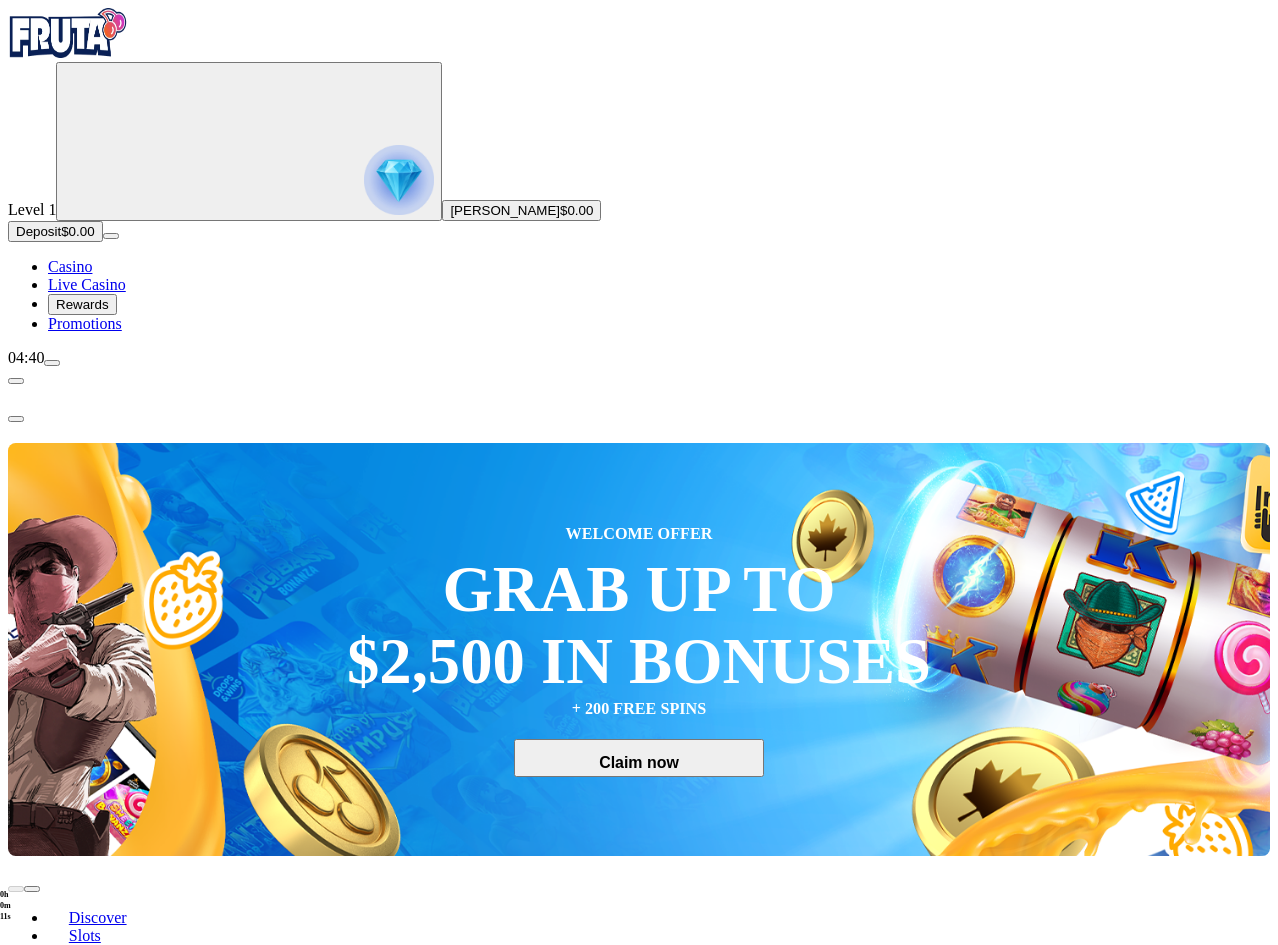 click on "Deposit" at bounding box center [38, 231] 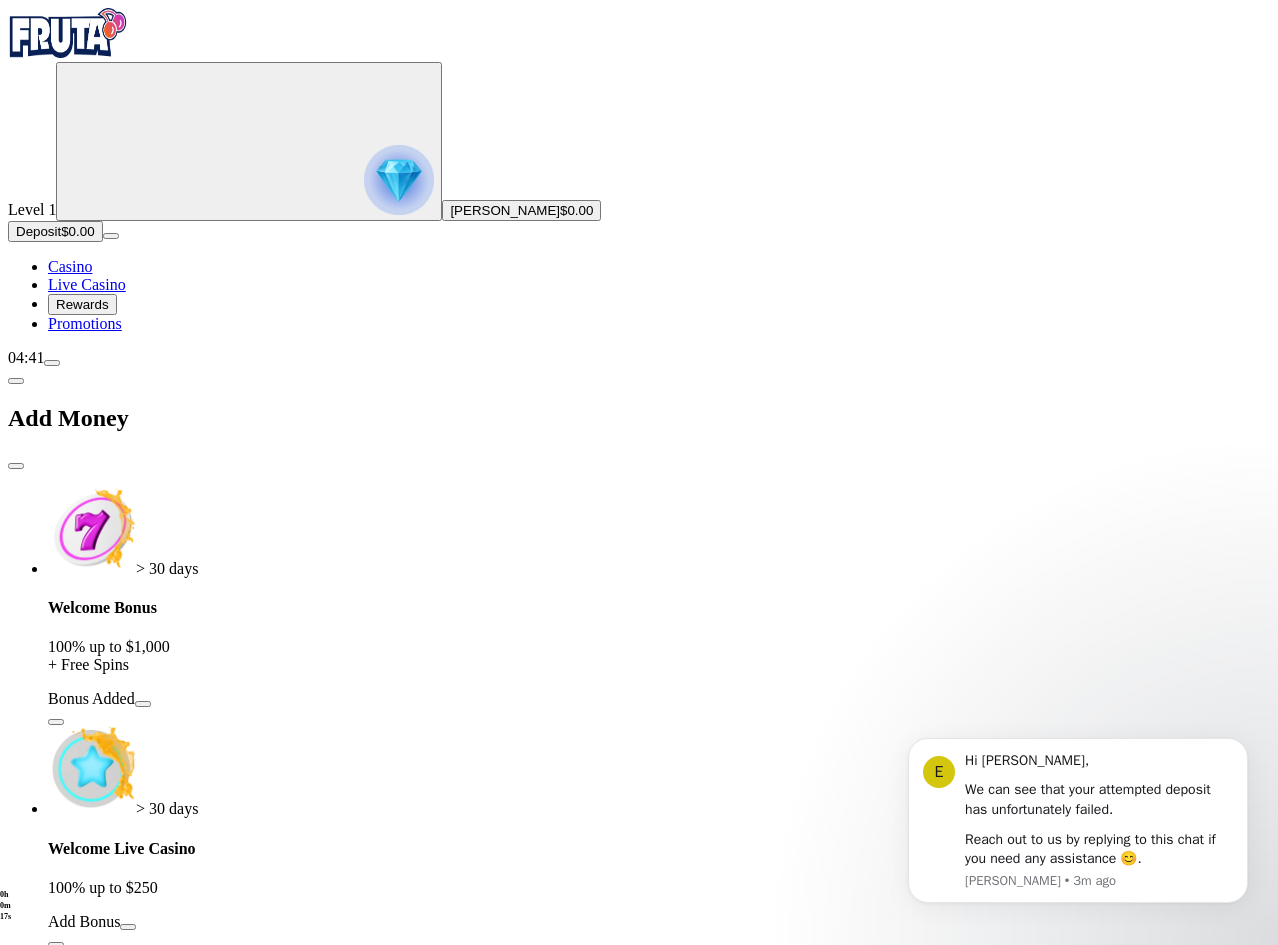 scroll, scrollTop: 0, scrollLeft: 0, axis: both 